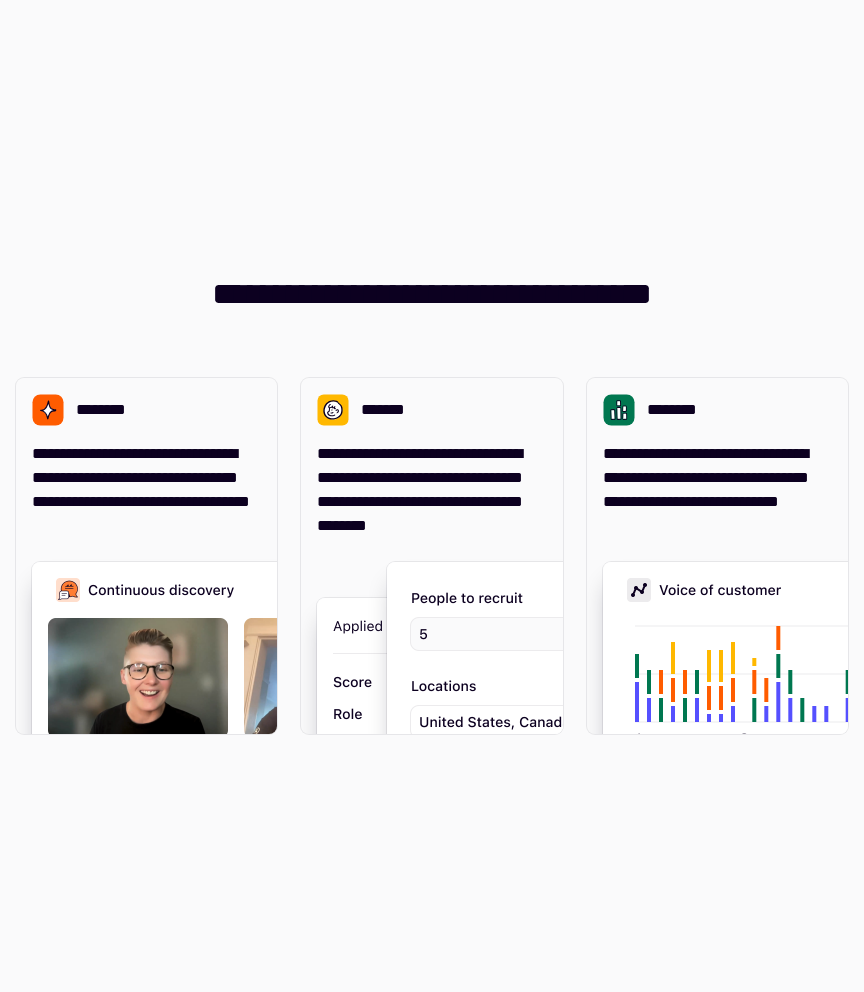 scroll, scrollTop: 0, scrollLeft: 0, axis: both 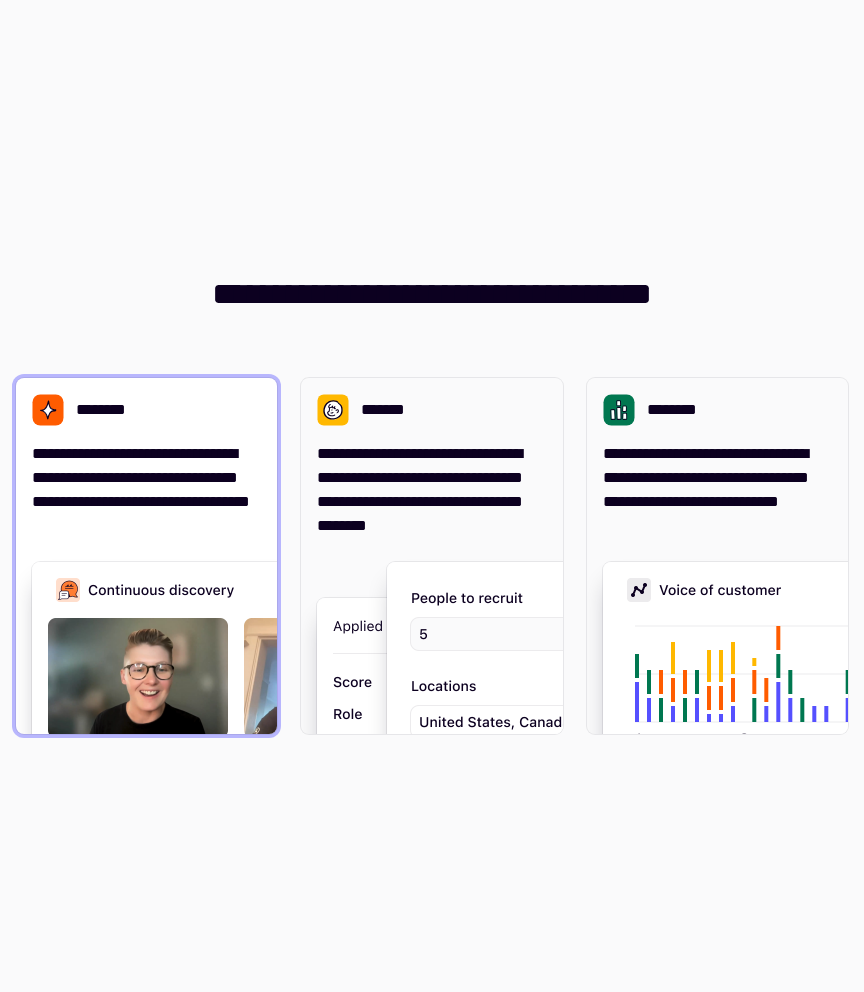 click on "**********" at bounding box center [146, 490] 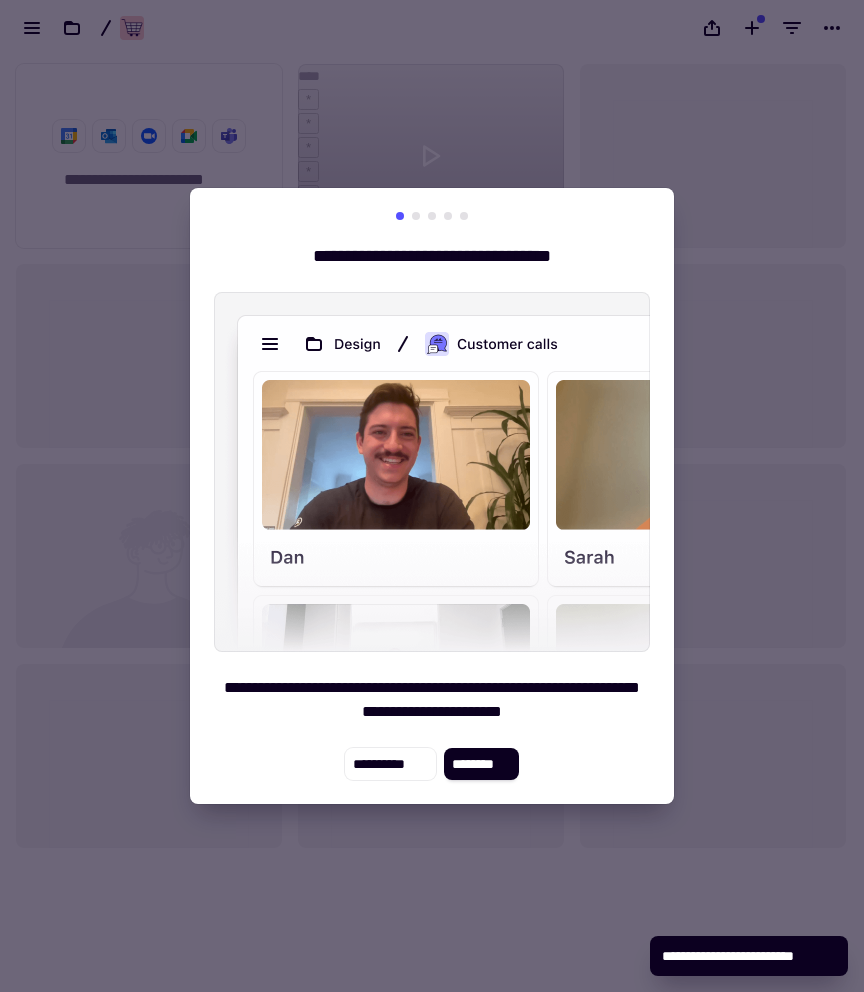 scroll, scrollTop: 1, scrollLeft: 1, axis: both 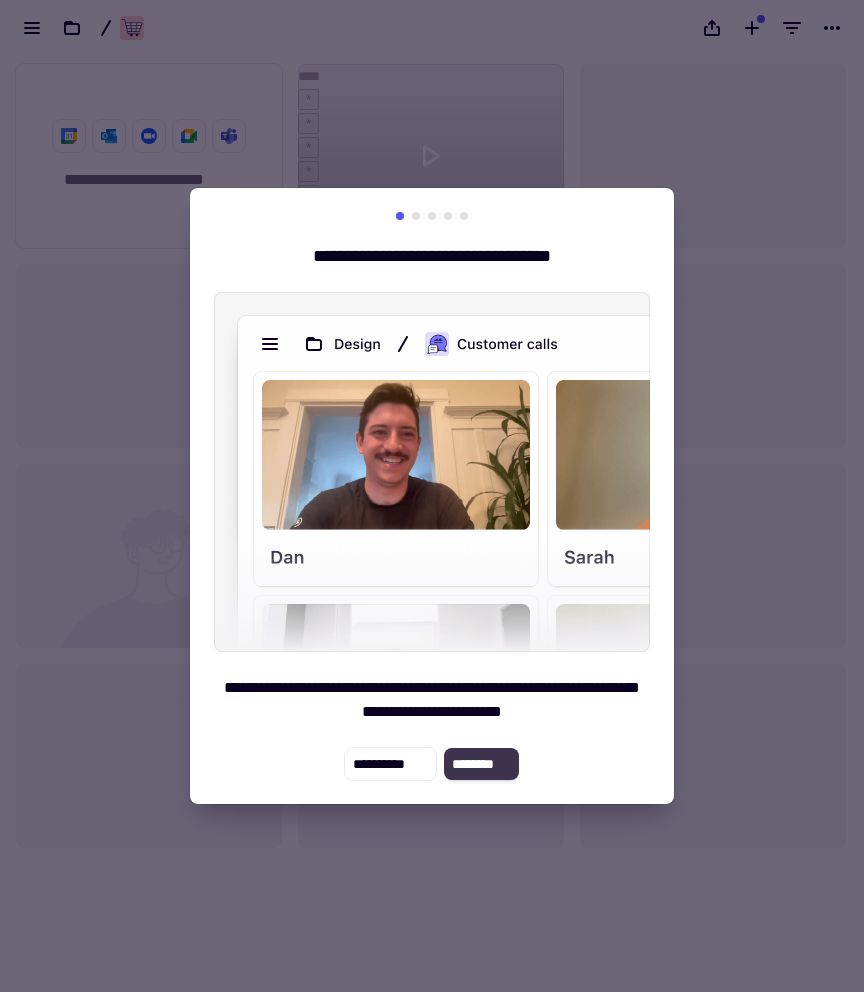 click on "********" 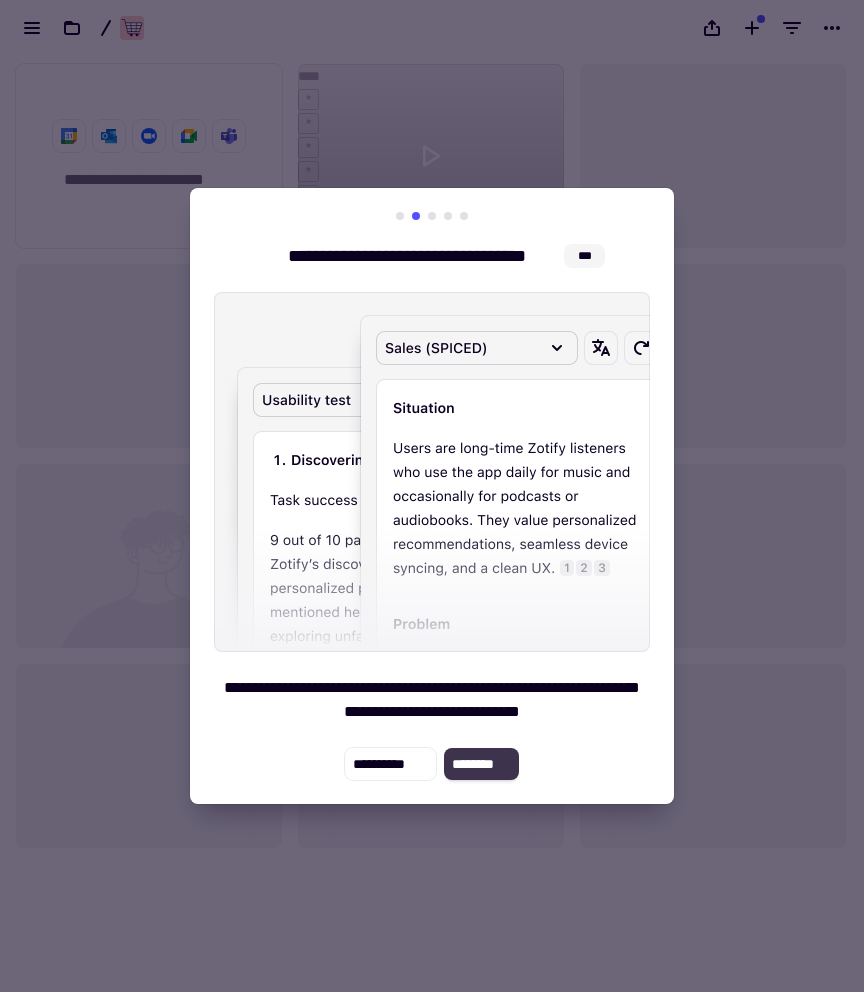 click on "********" 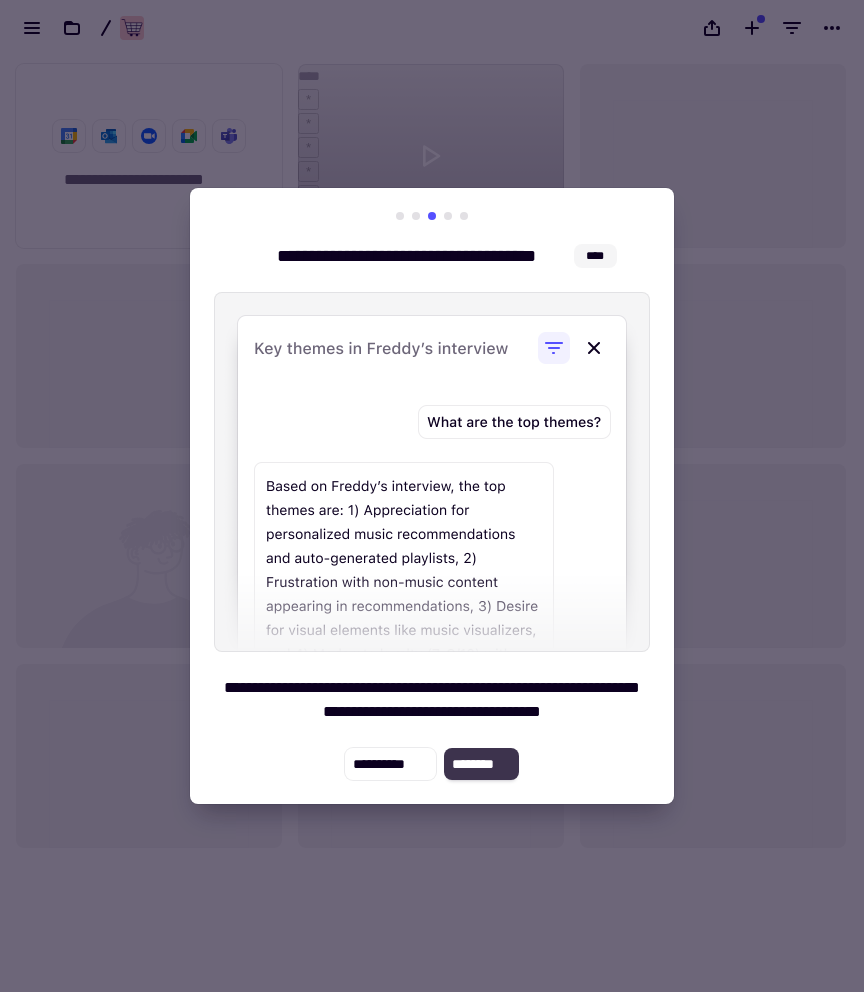 click on "********" 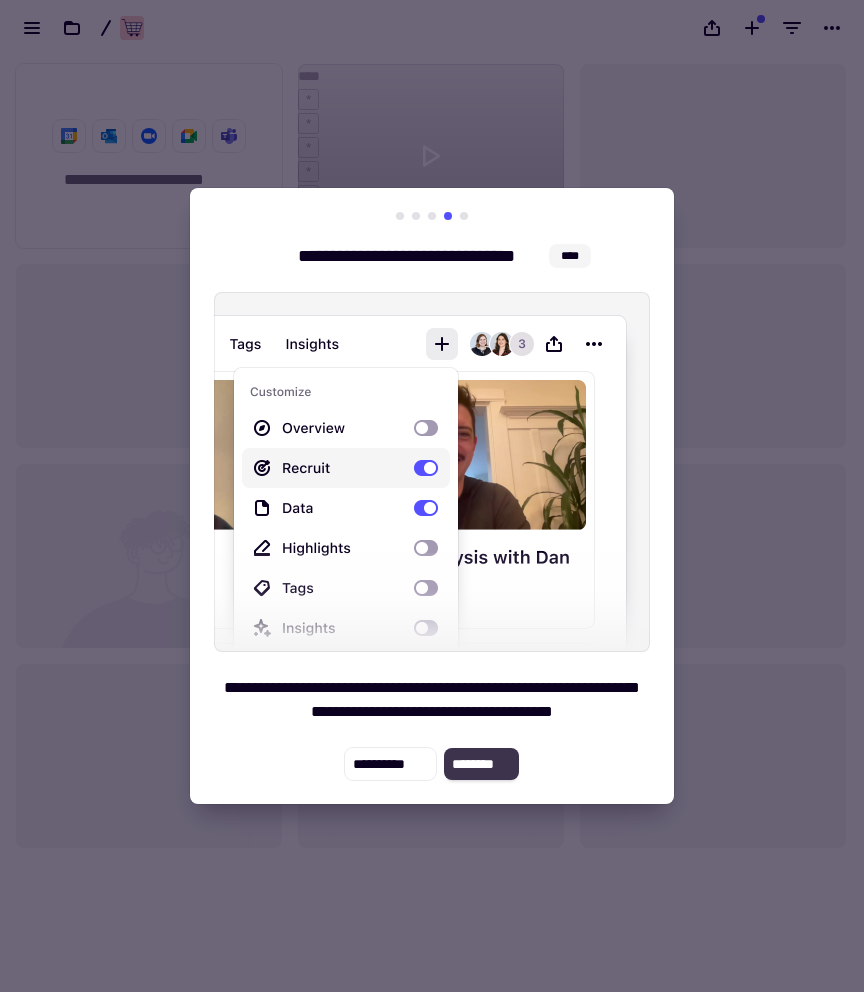 click on "********" 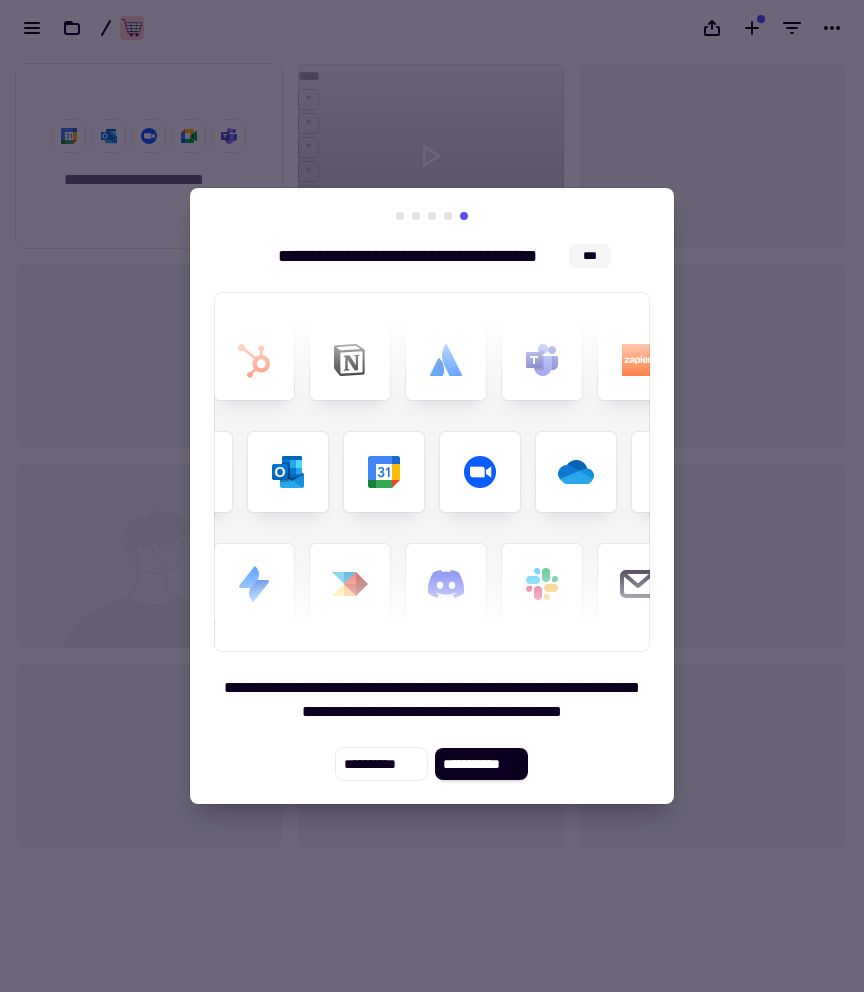 click on "**********" at bounding box center [432, 496] 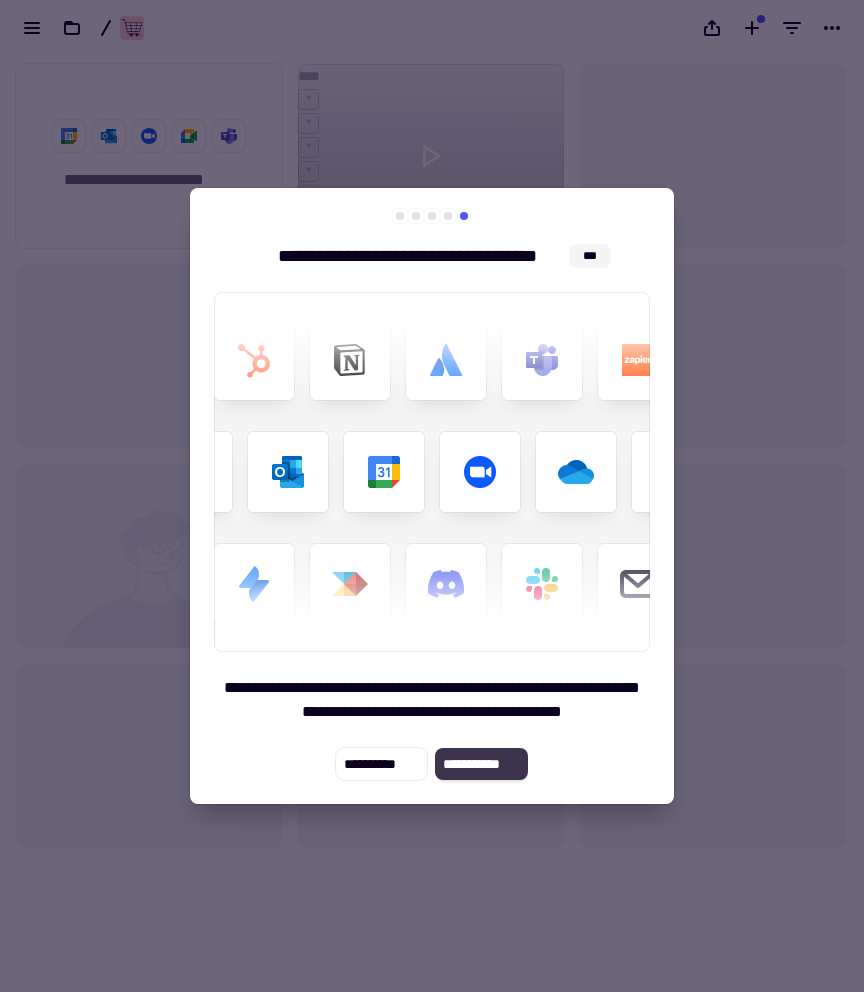 click on "**********" 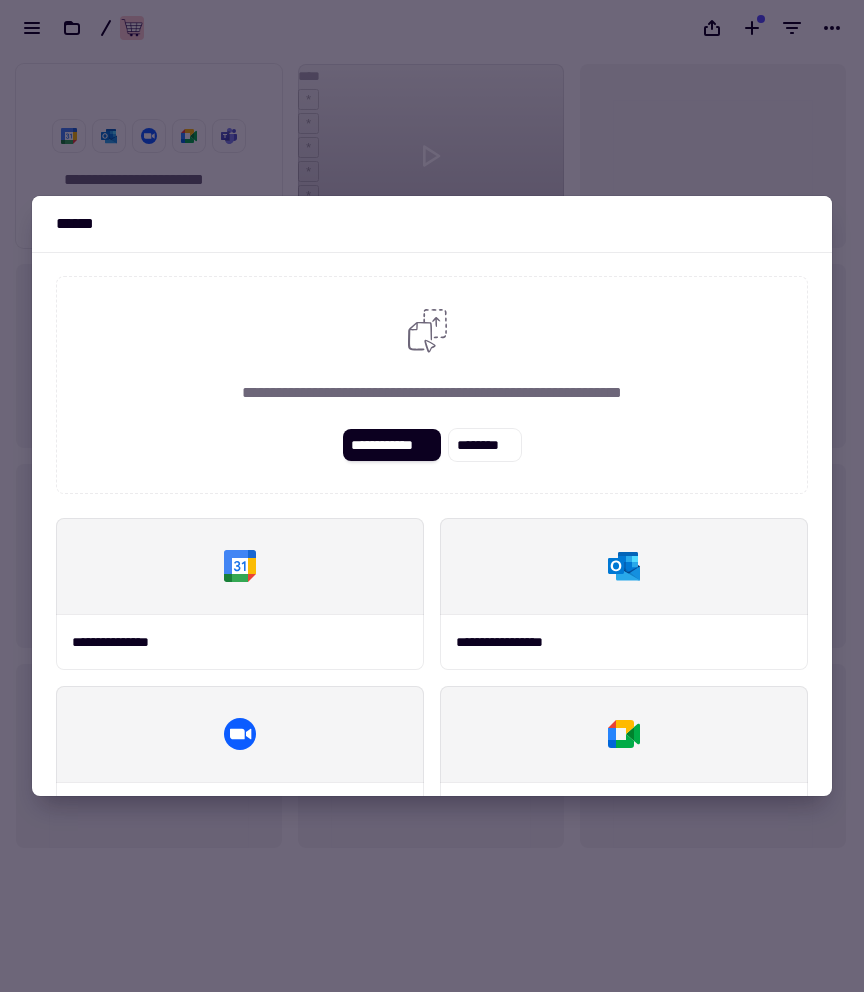 click at bounding box center (432, 496) 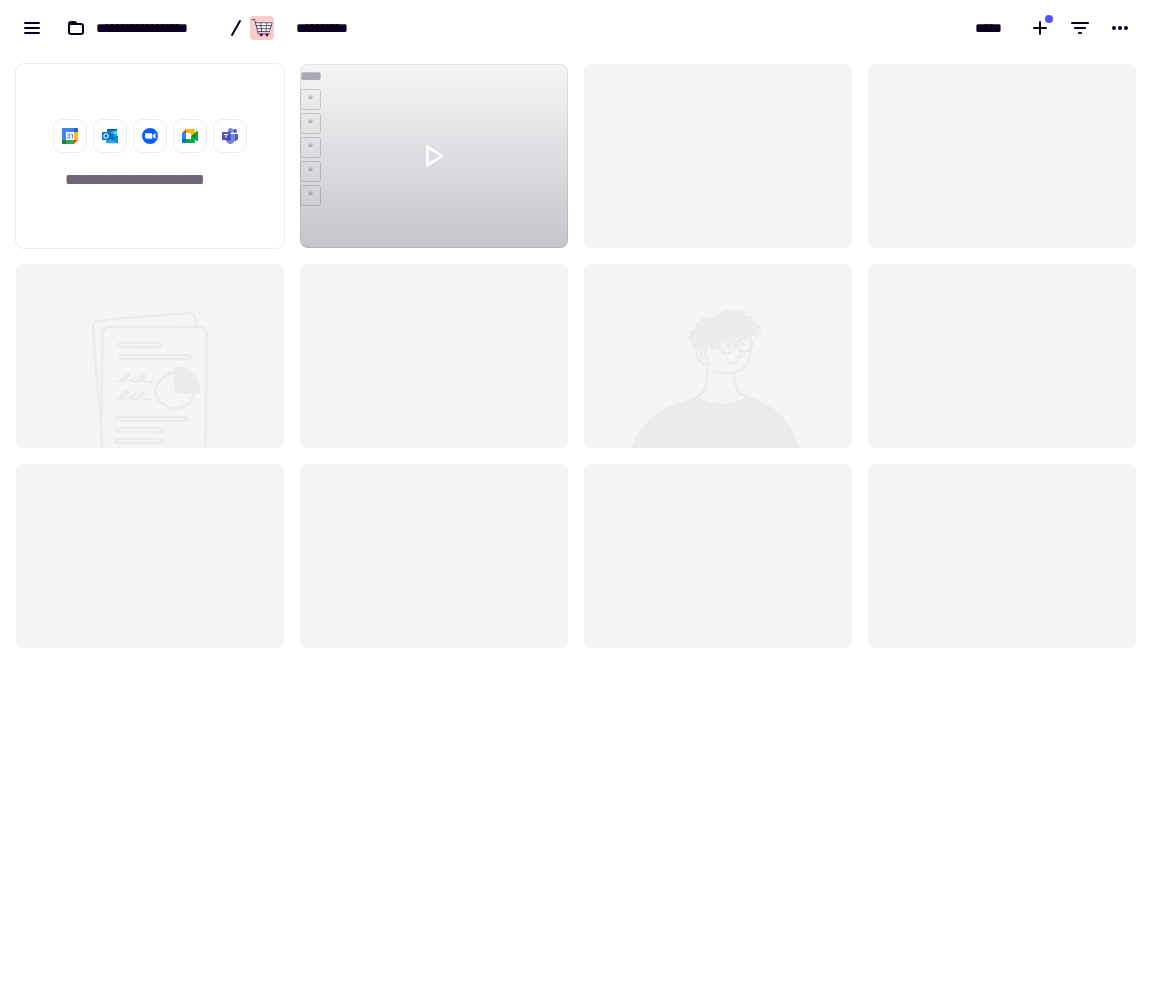 scroll, scrollTop: 1, scrollLeft: 1, axis: both 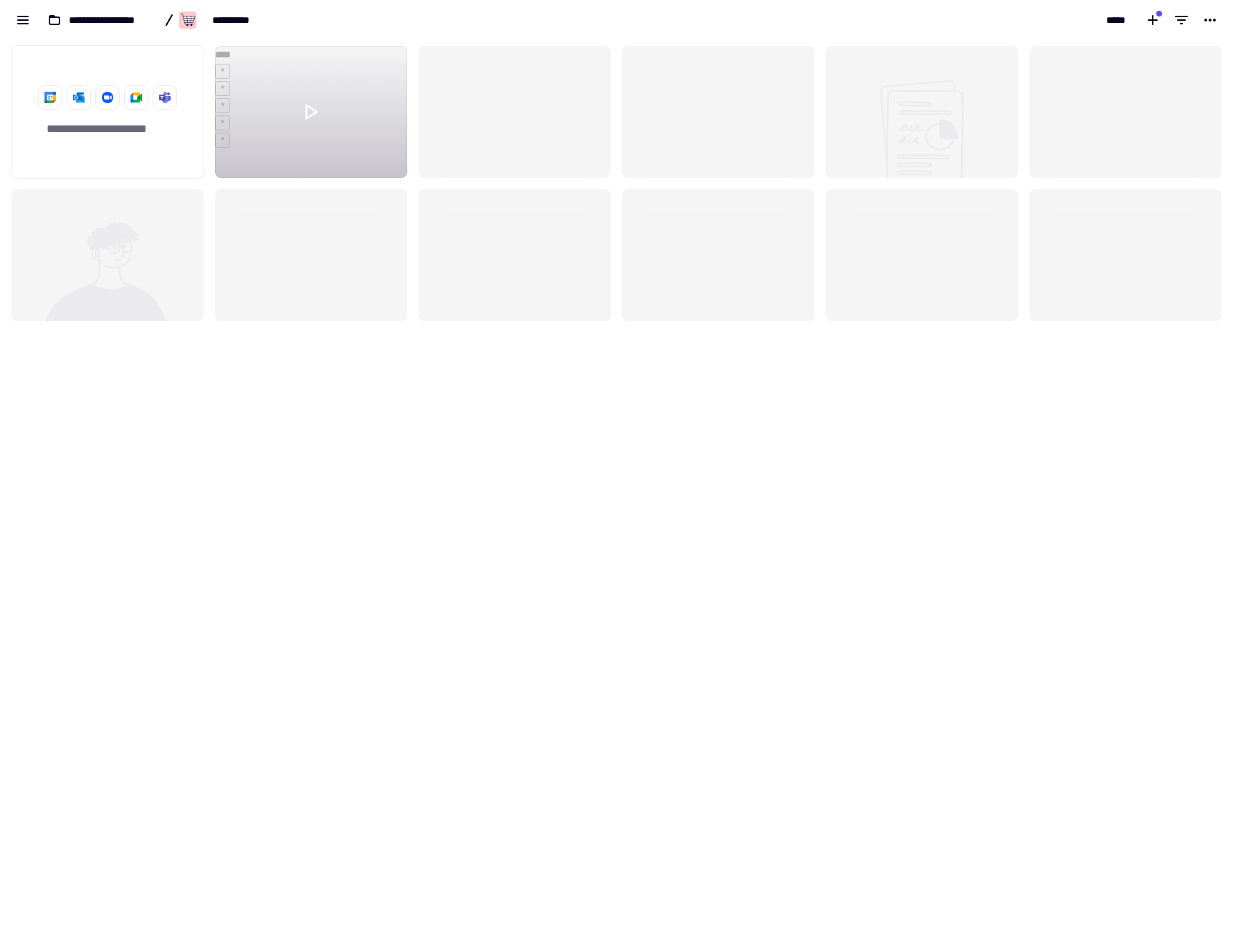 click on "**********" 